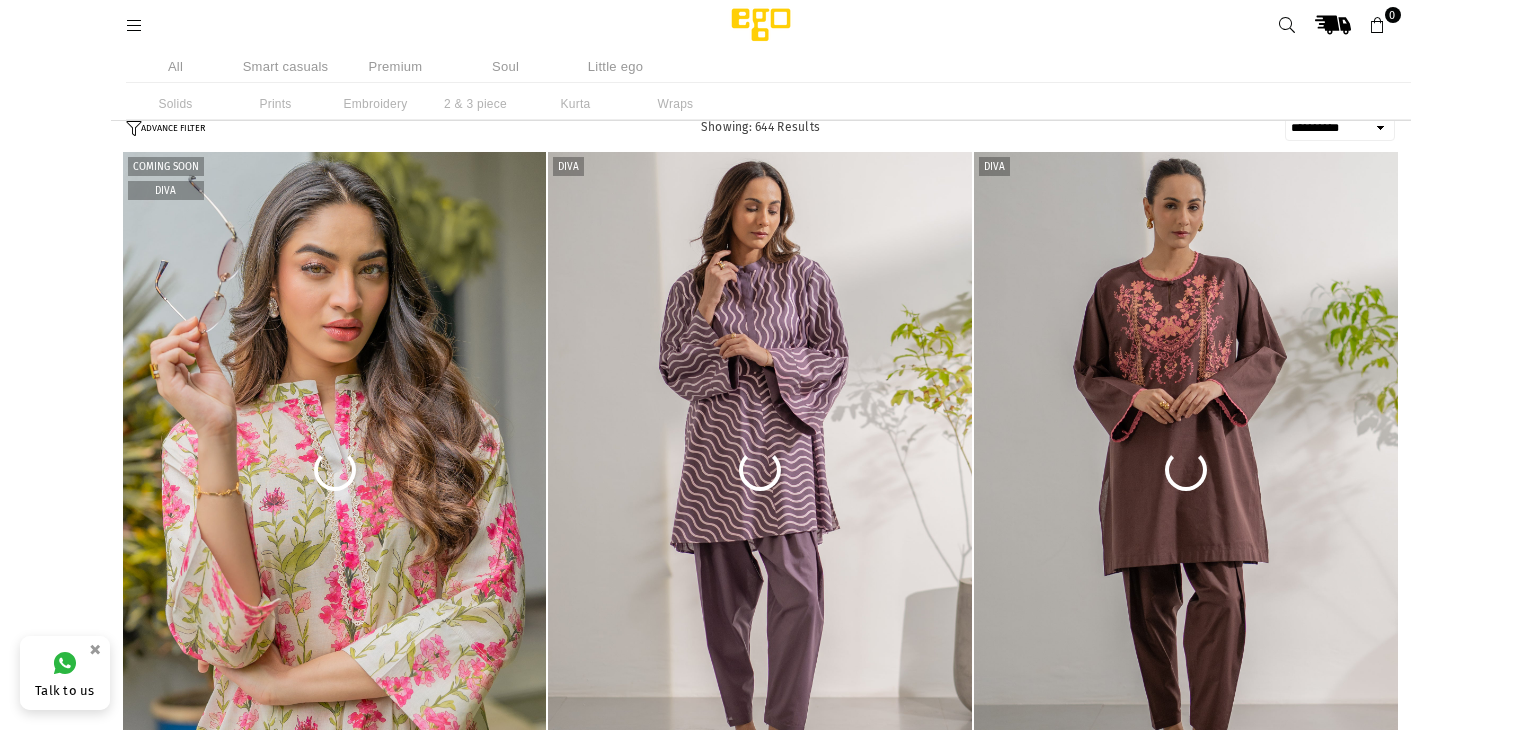 select on "**********" 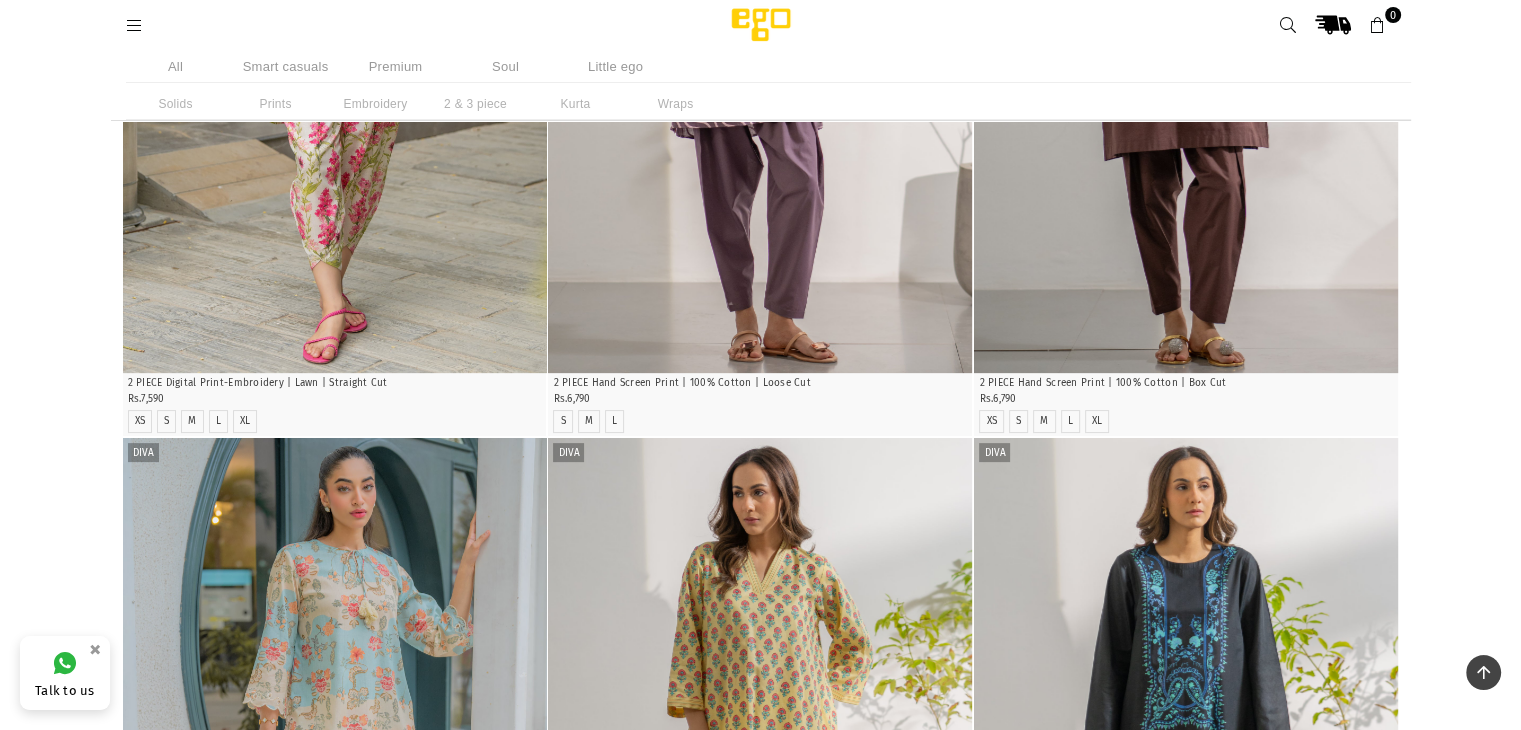 scroll, scrollTop: 0, scrollLeft: 0, axis: both 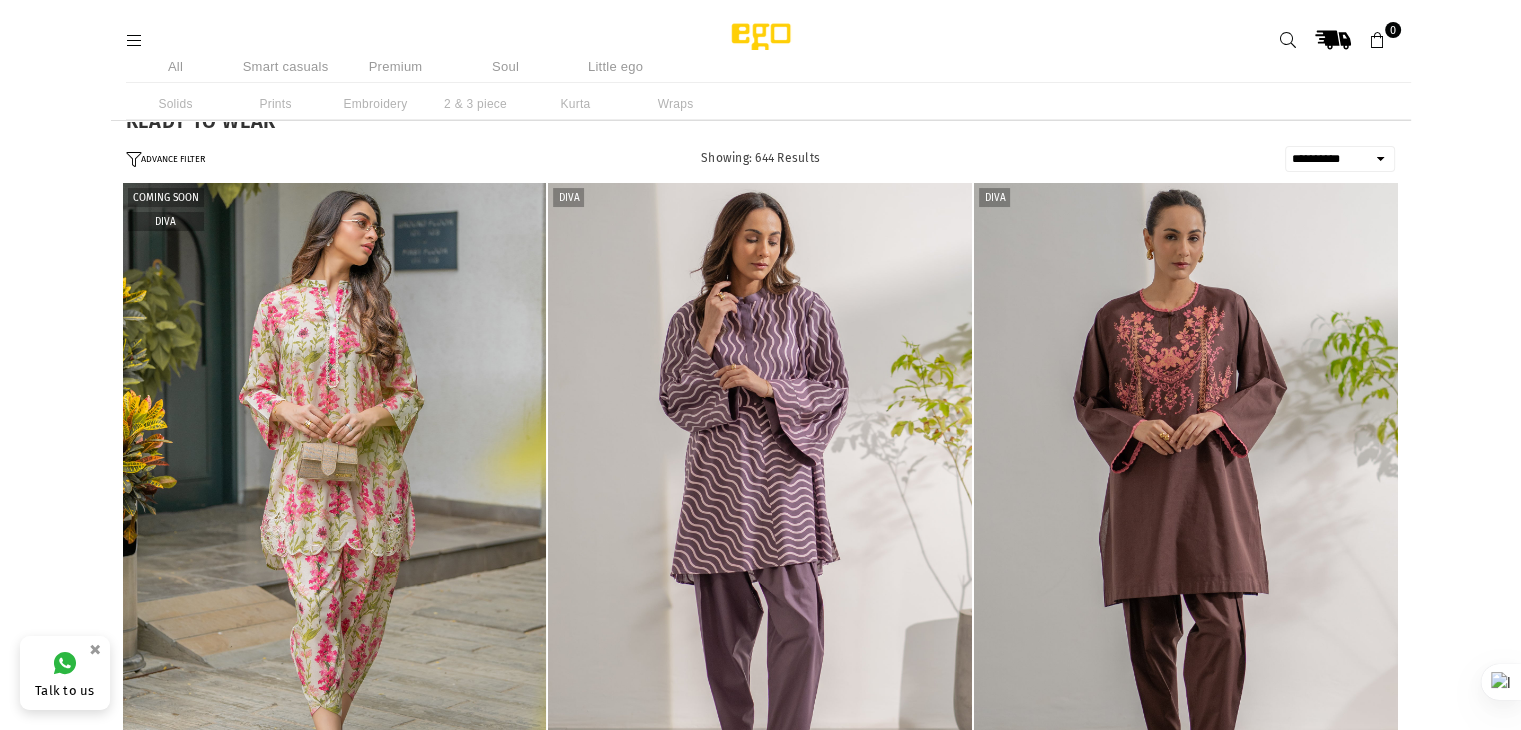 click on "All" at bounding box center [176, 66] 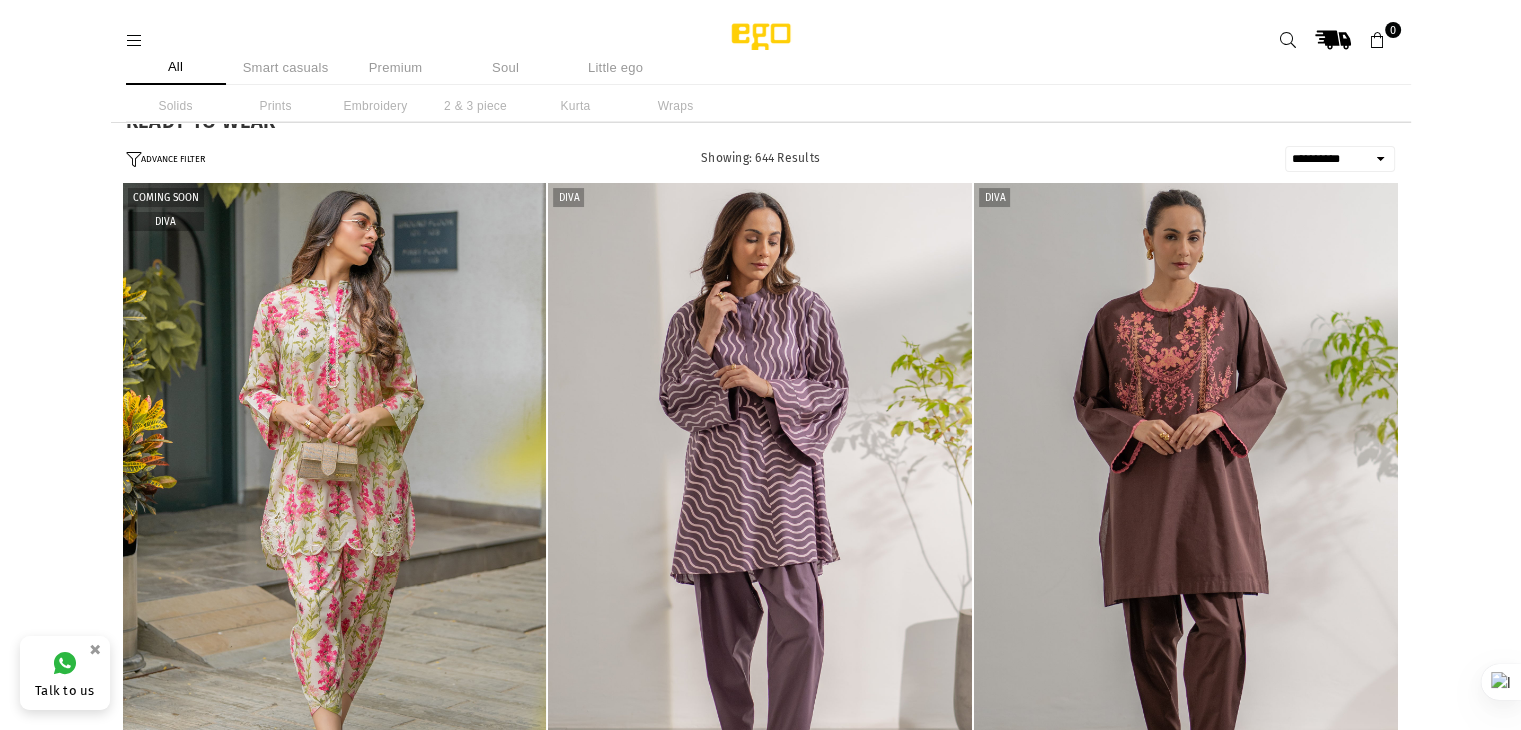 click at bounding box center (761, 40) 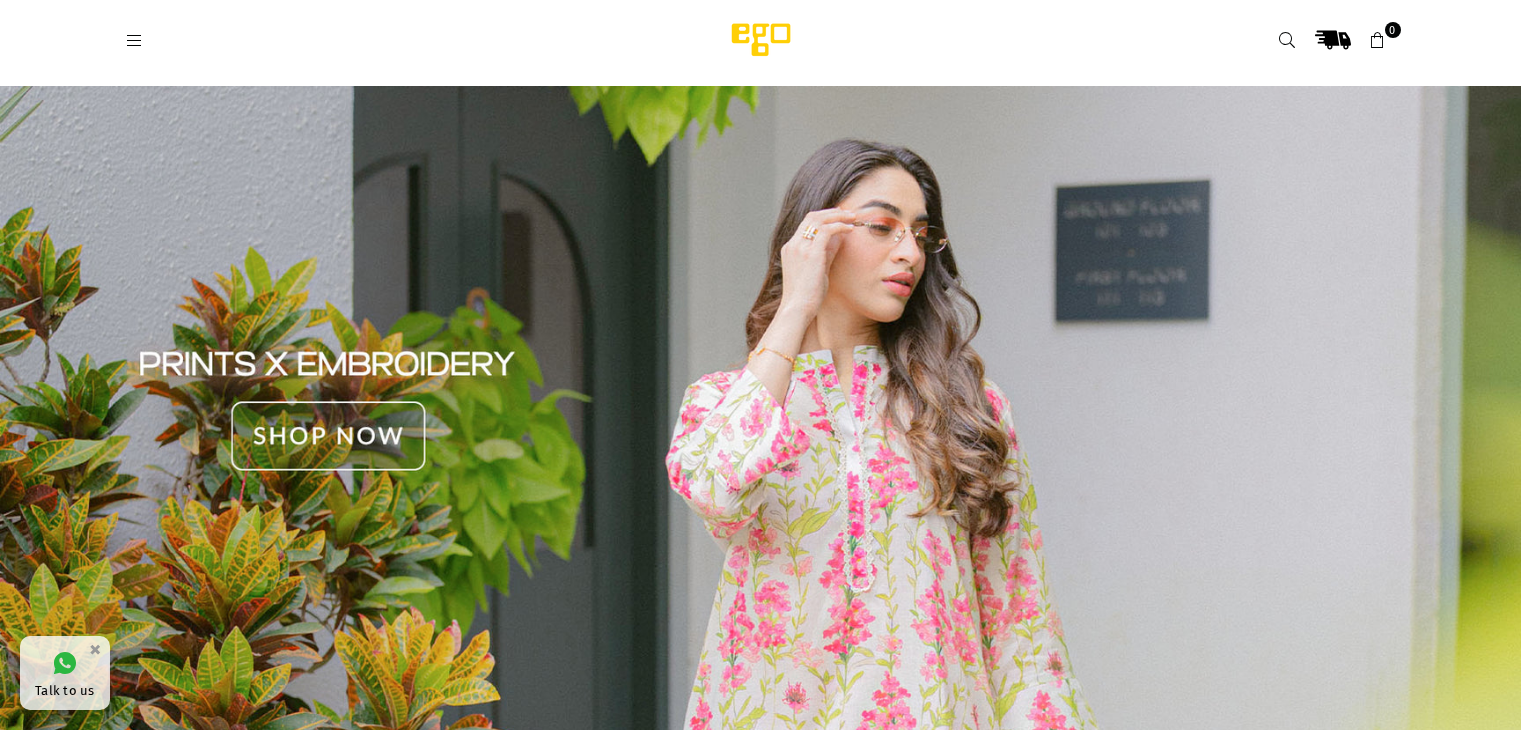 scroll, scrollTop: 0, scrollLeft: 0, axis: both 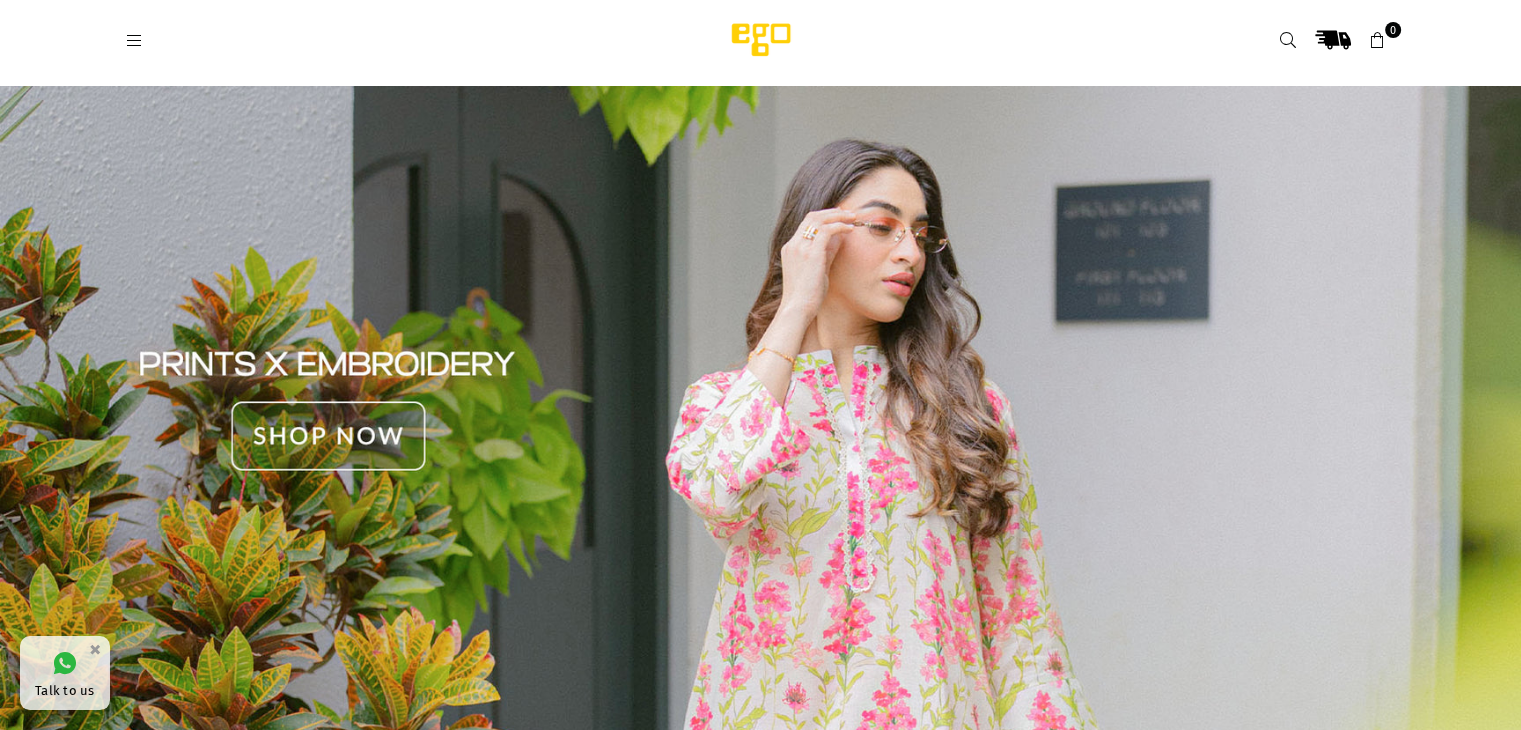 click at bounding box center (760, 411) 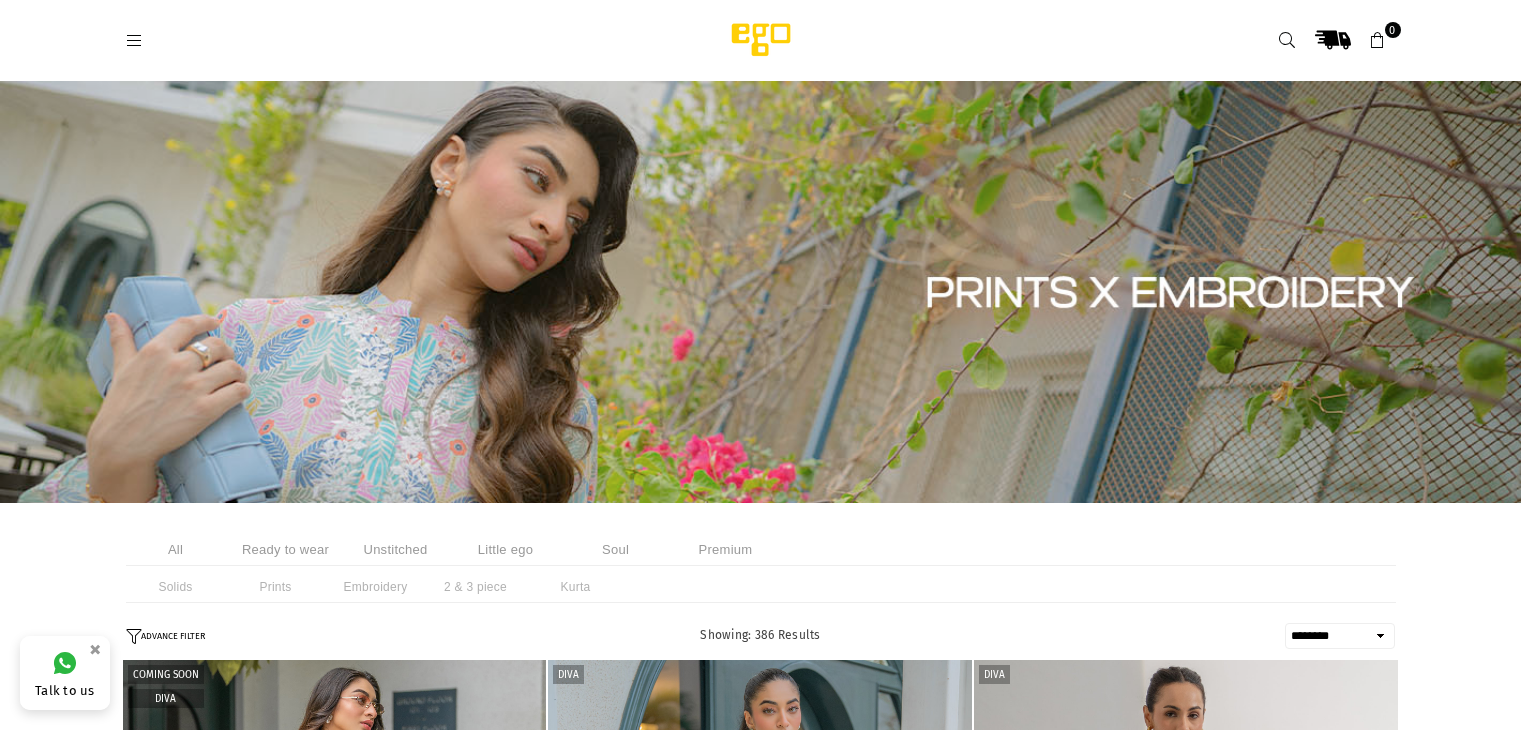 click on "**********" at bounding box center (1340, 636) 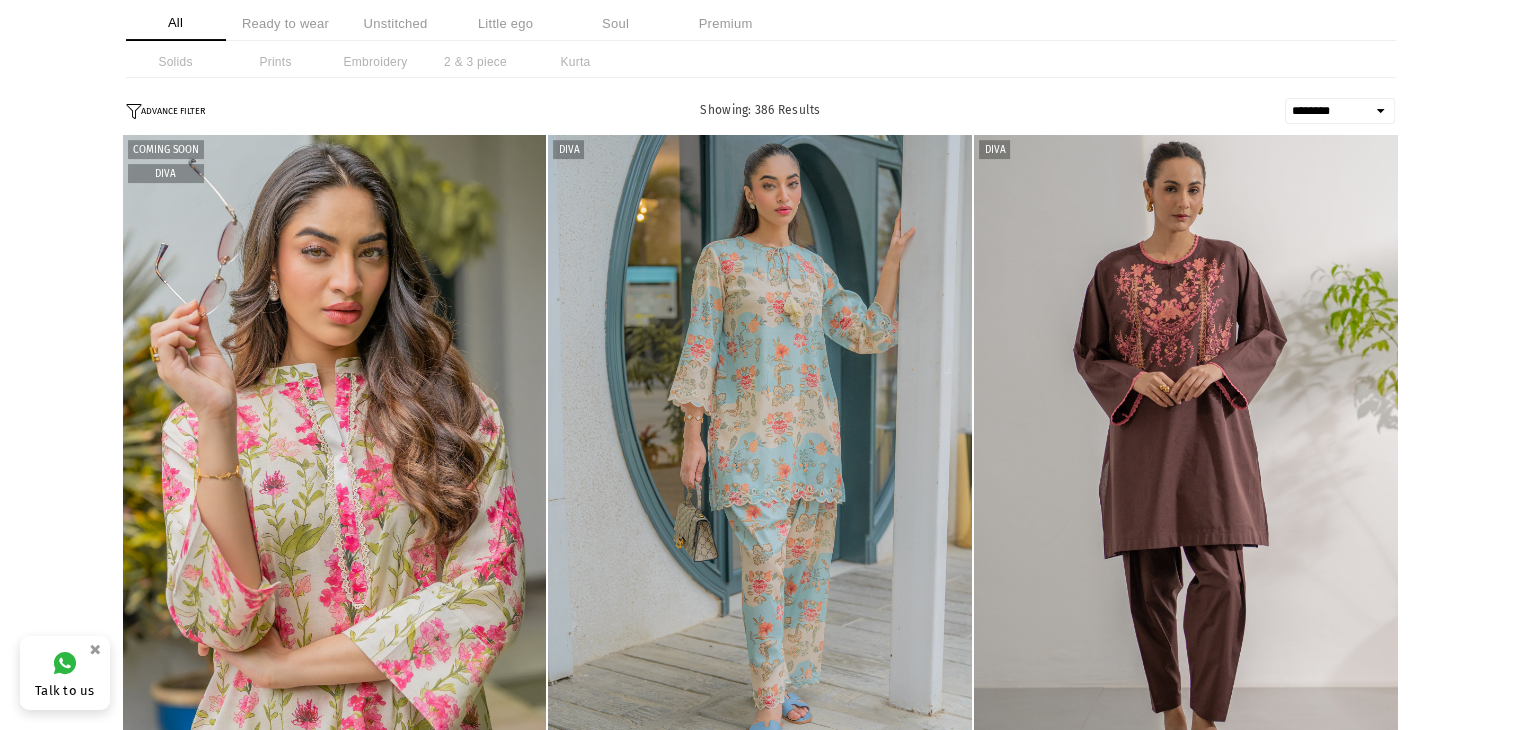 scroll, scrollTop: 527, scrollLeft: 0, axis: vertical 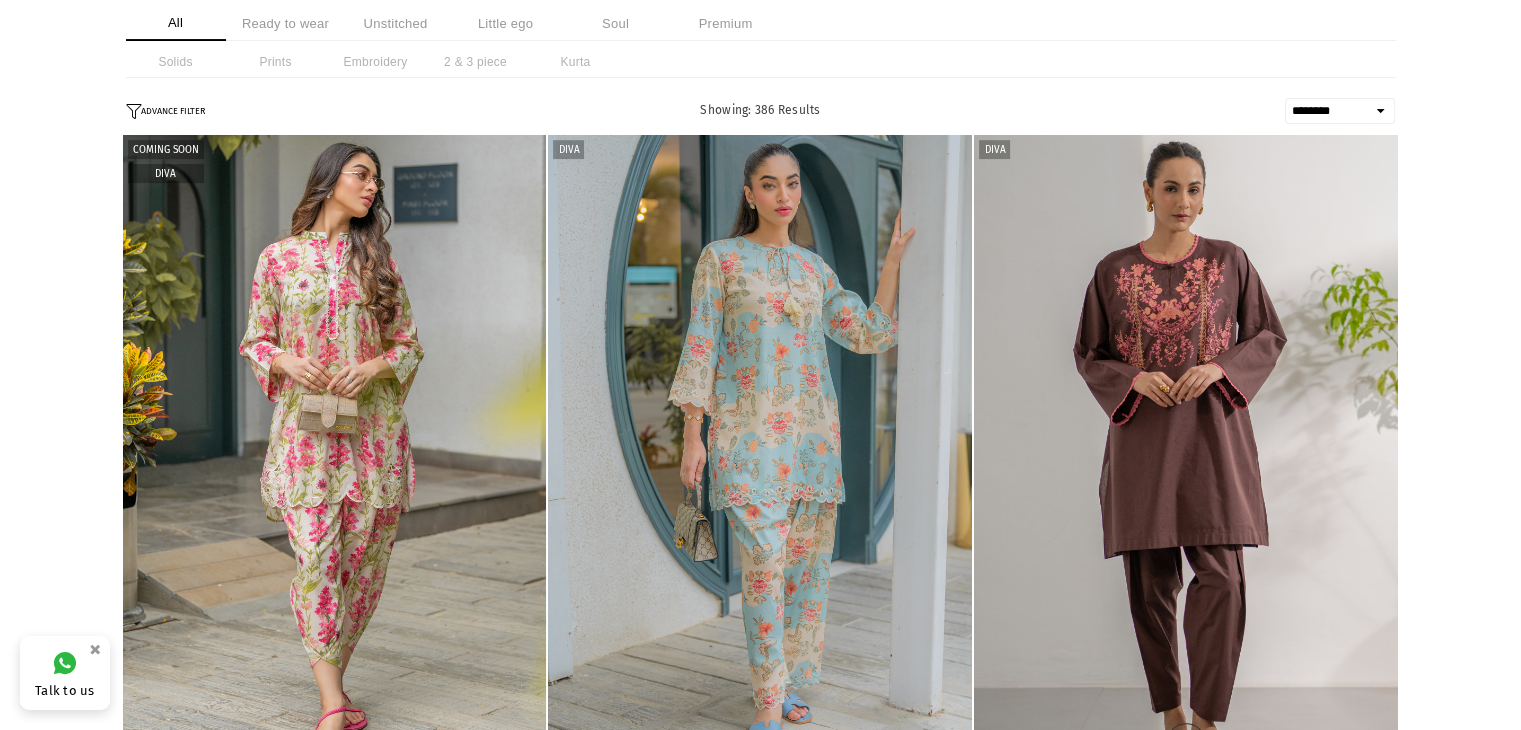 select on "**********" 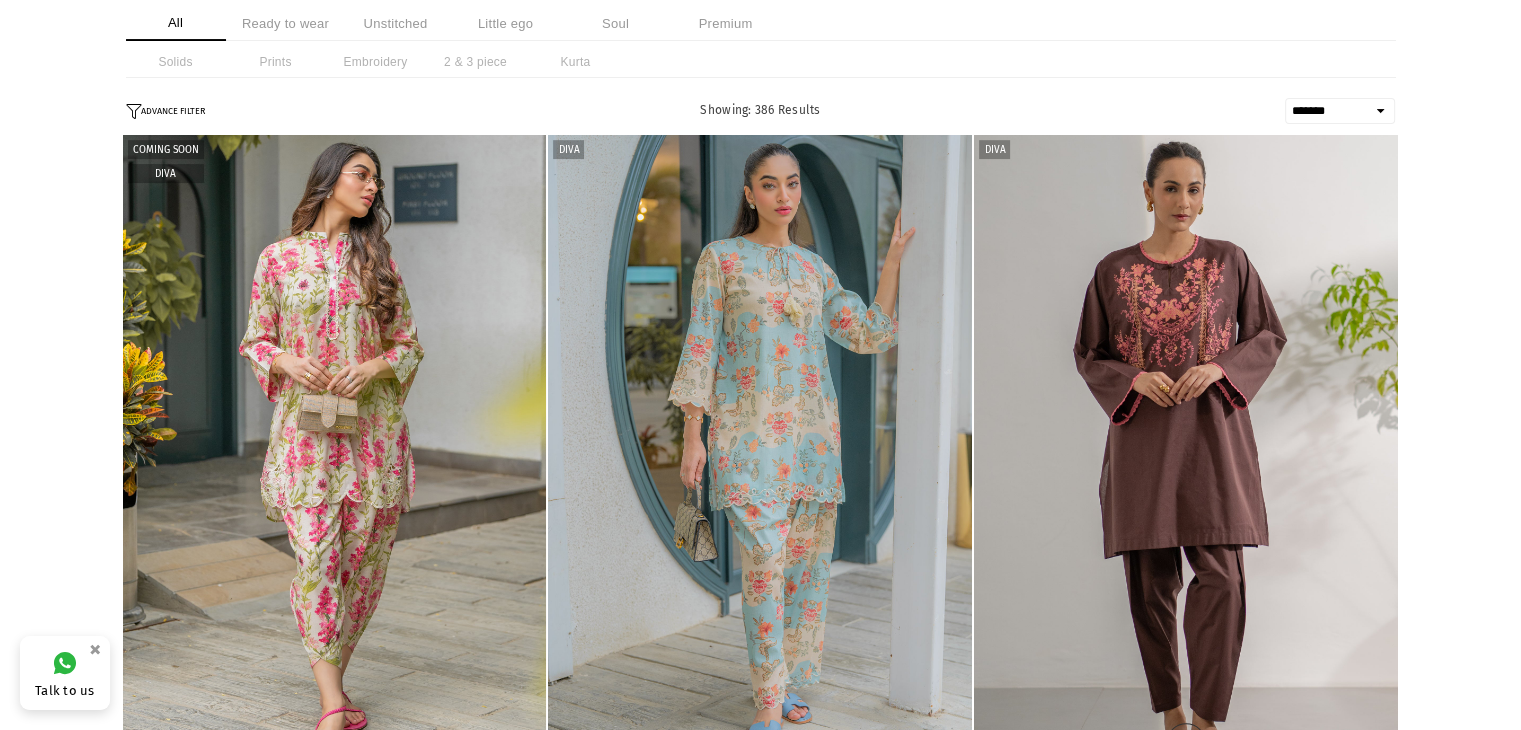 click on "**********" at bounding box center (1340, 111) 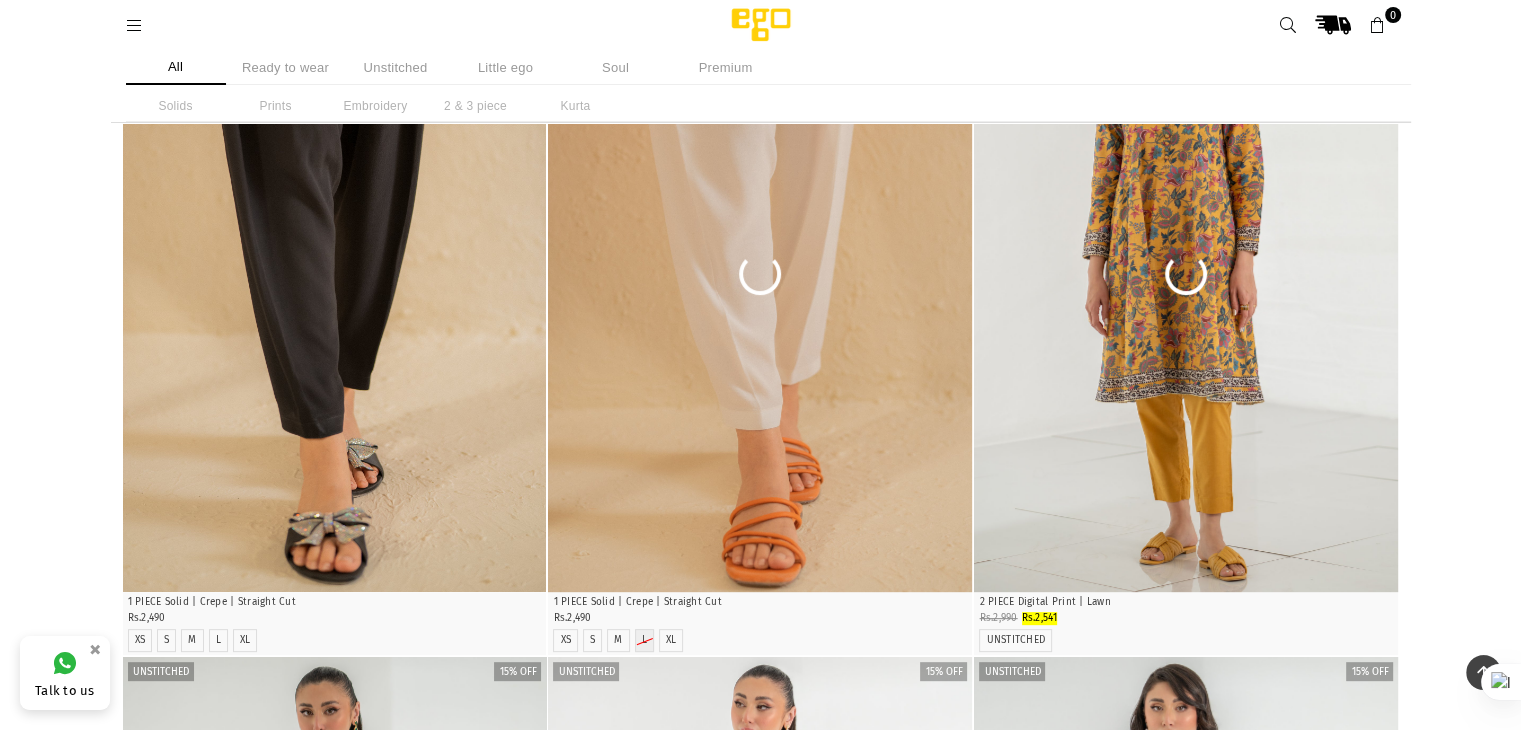scroll, scrollTop: 433, scrollLeft: 0, axis: vertical 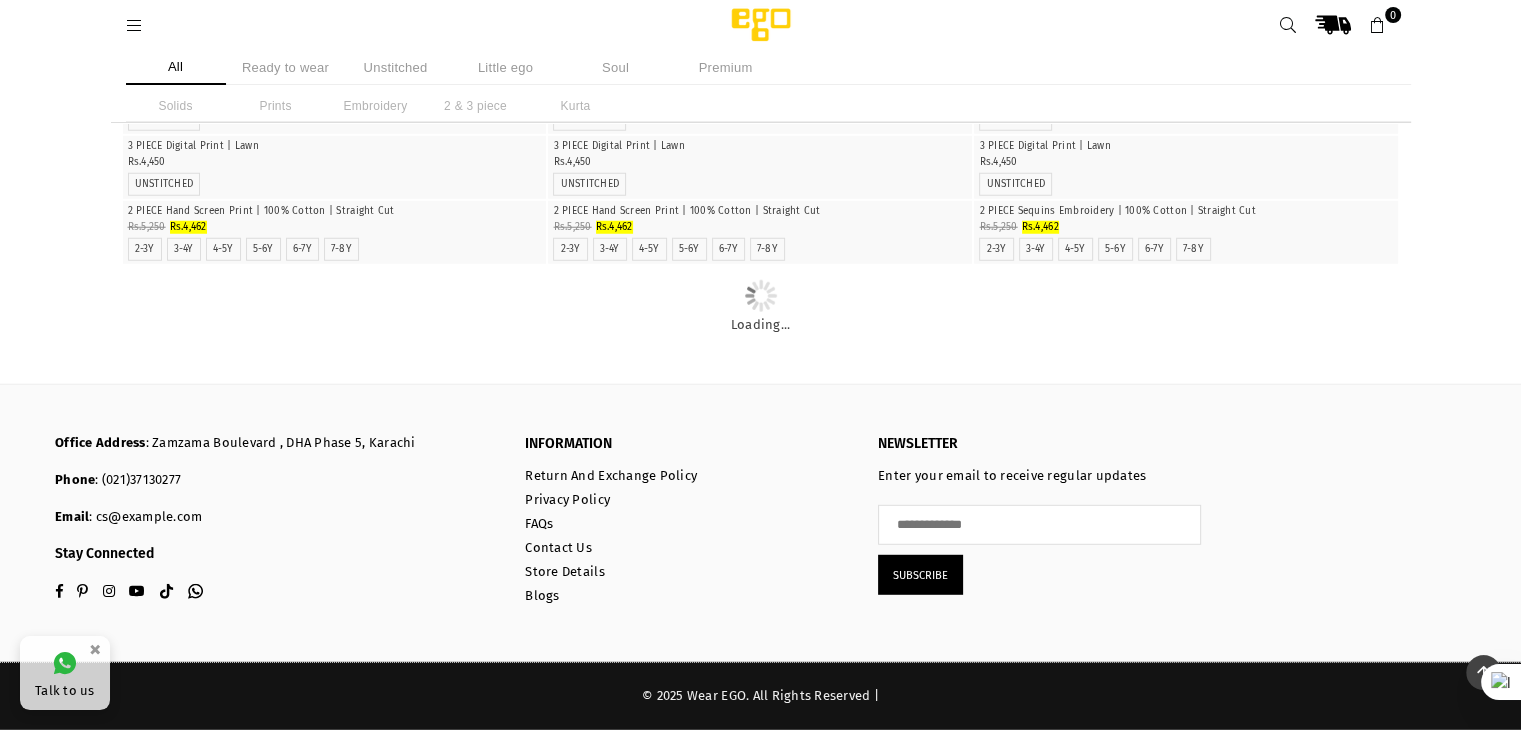 drag, startPoint x: 283, startPoint y: 73, endPoint x: 276, endPoint y: 59, distance: 15.652476 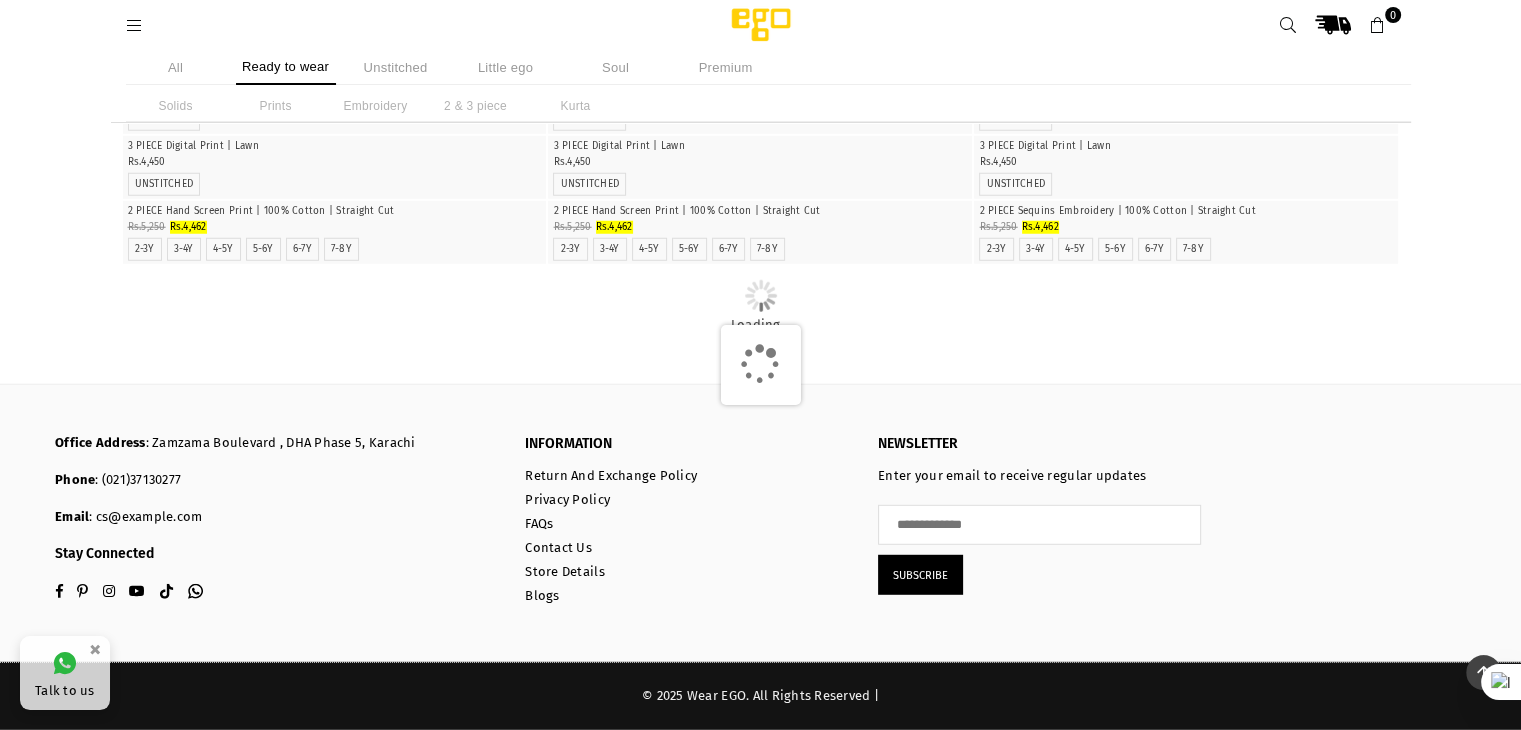 click on "**********" at bounding box center (760, -2344) 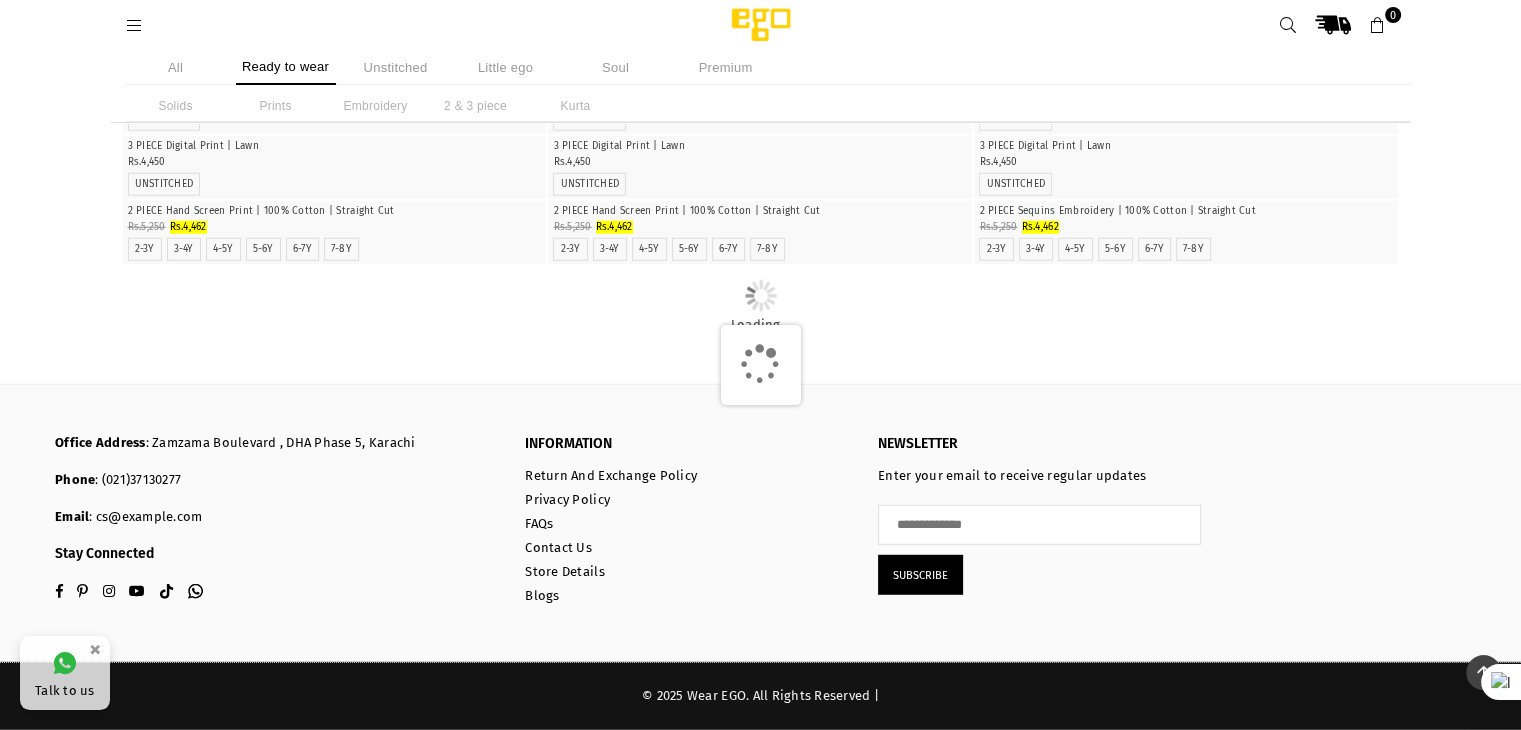scroll, scrollTop: 6536, scrollLeft: 0, axis: vertical 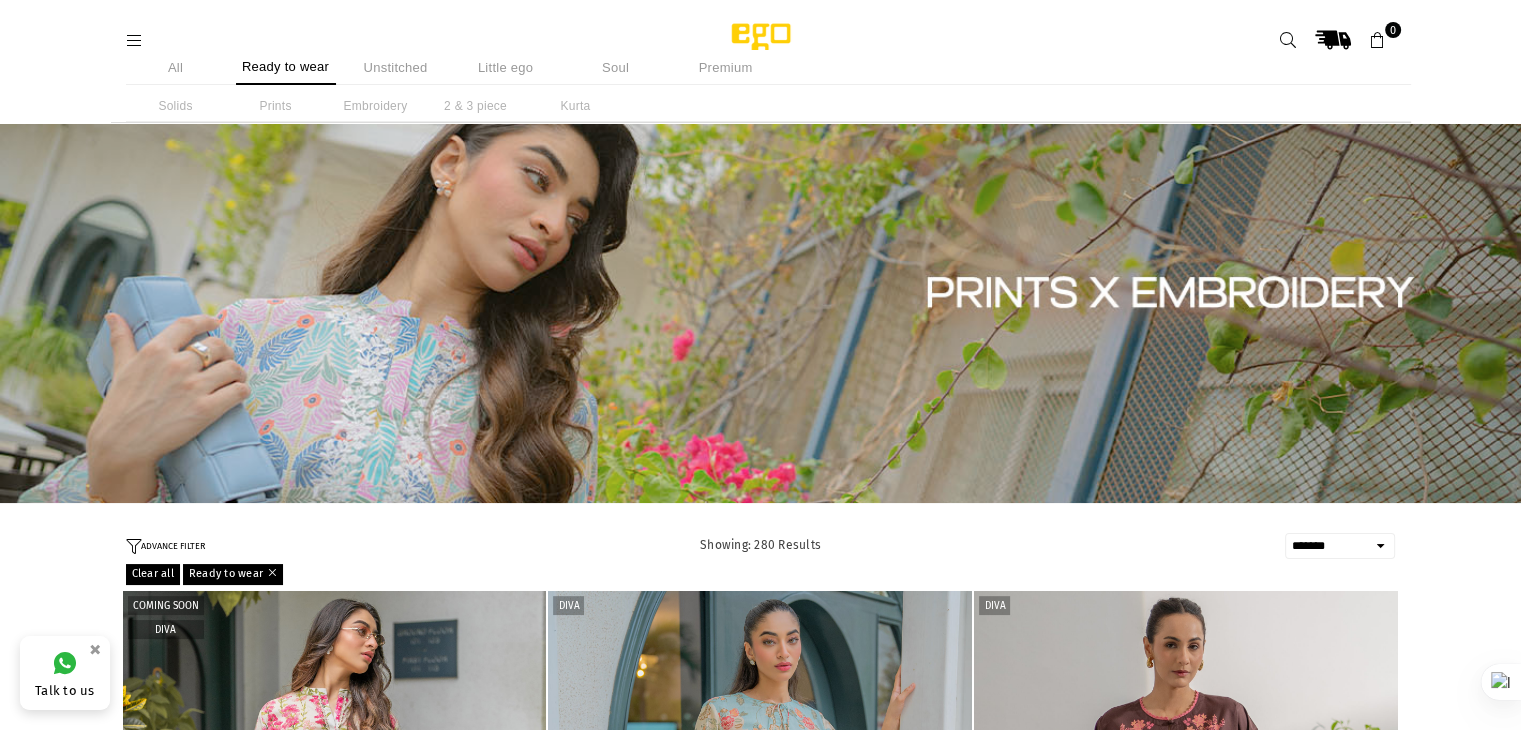 click on "**********" at bounding box center [1340, 546] 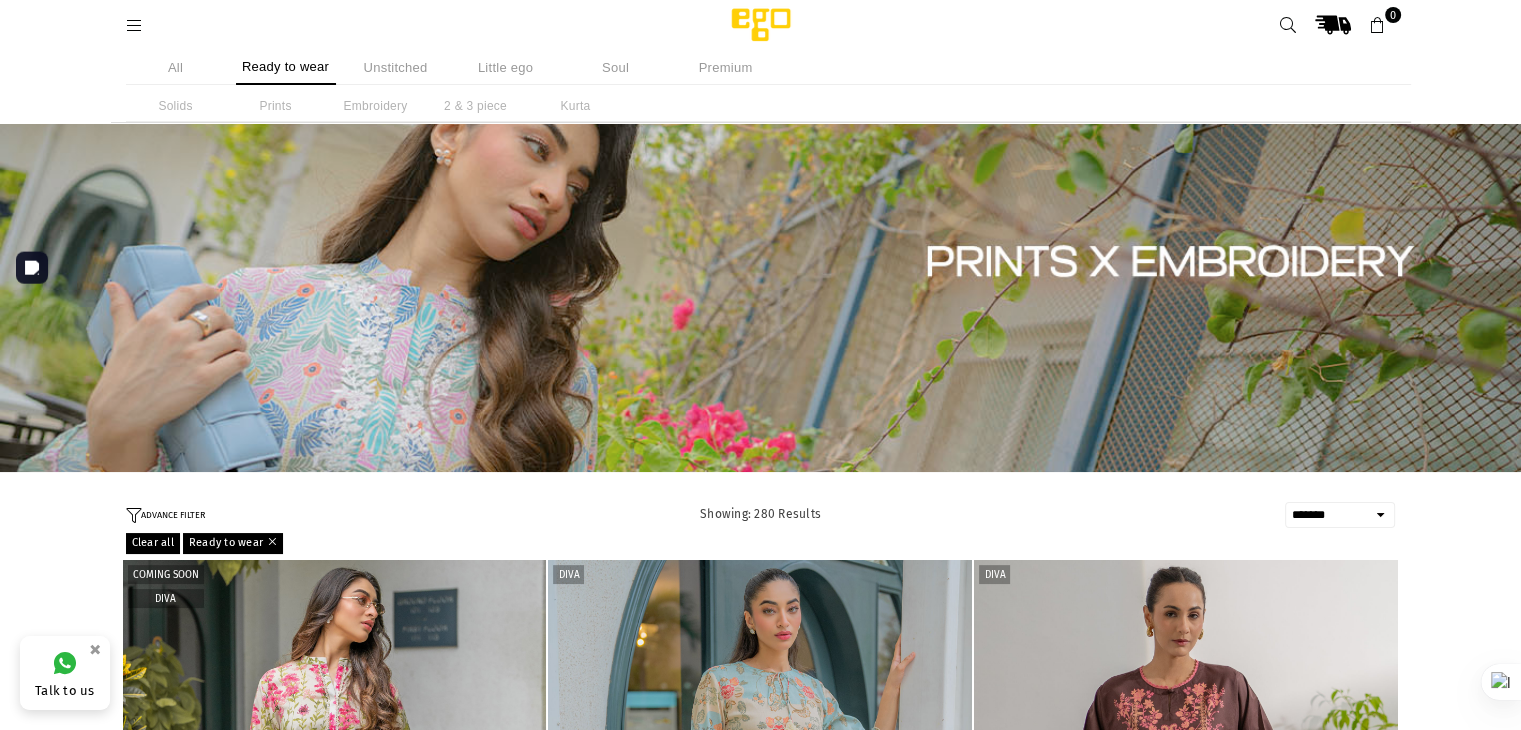 scroll, scrollTop: 1335, scrollLeft: 0, axis: vertical 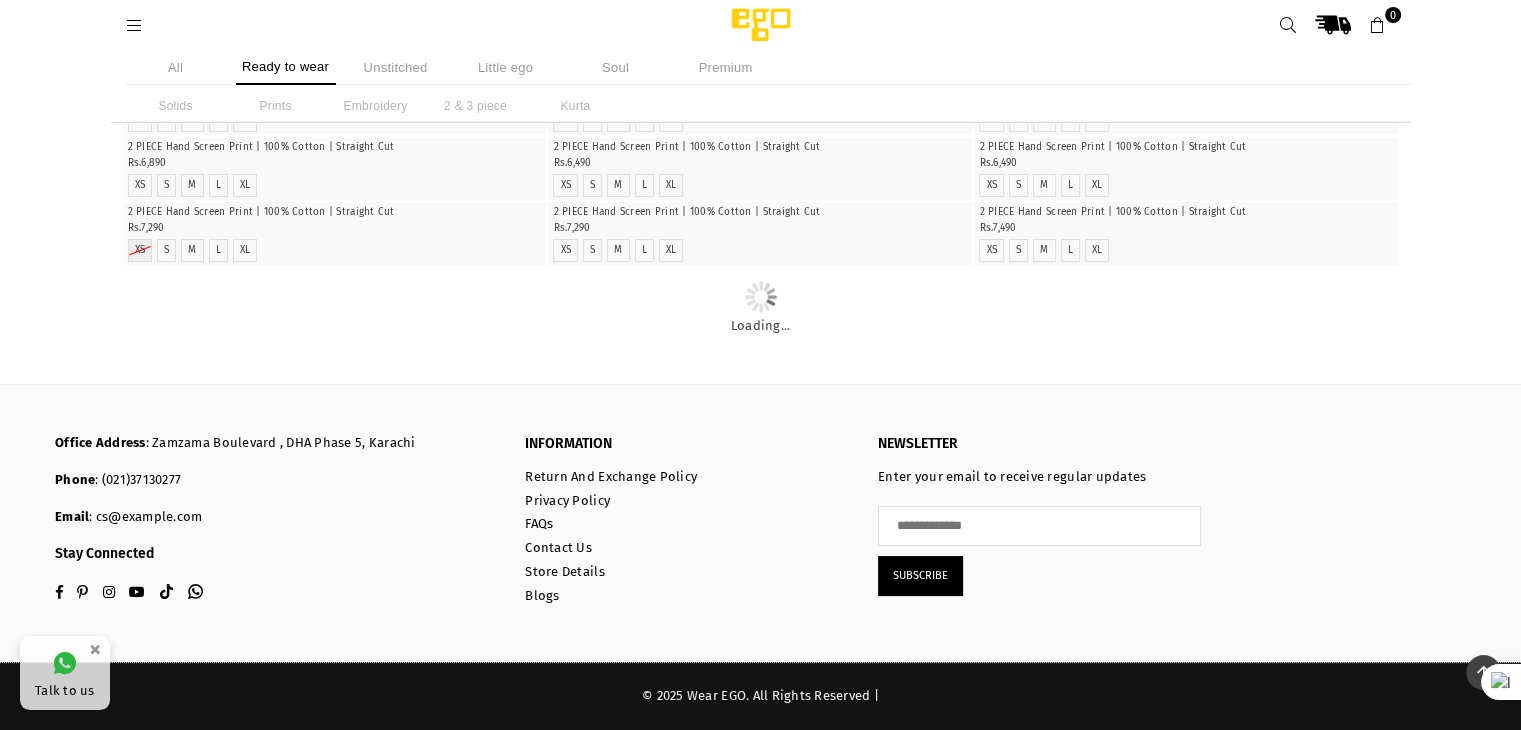 click at bounding box center [760, 72] 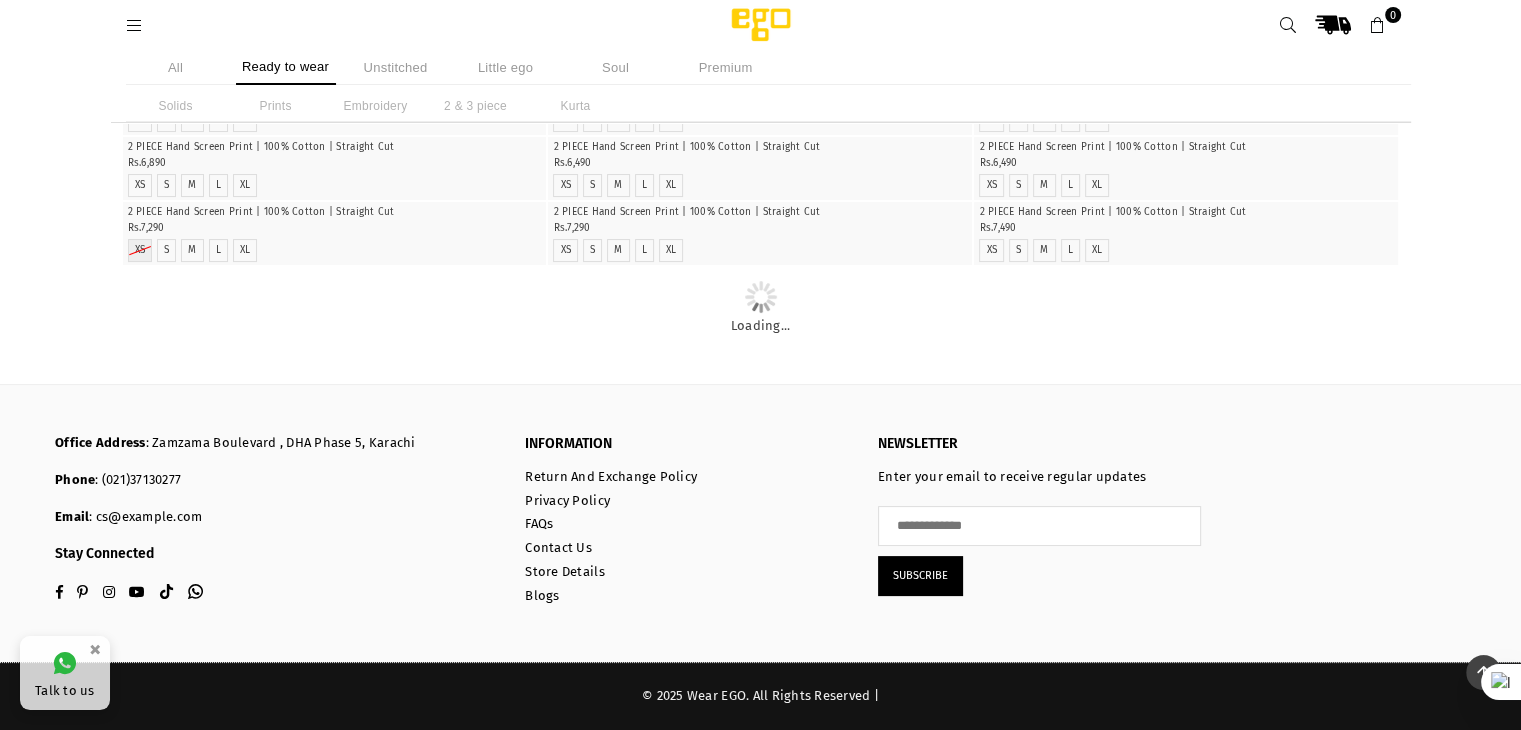 scroll, scrollTop: 19501, scrollLeft: 0, axis: vertical 